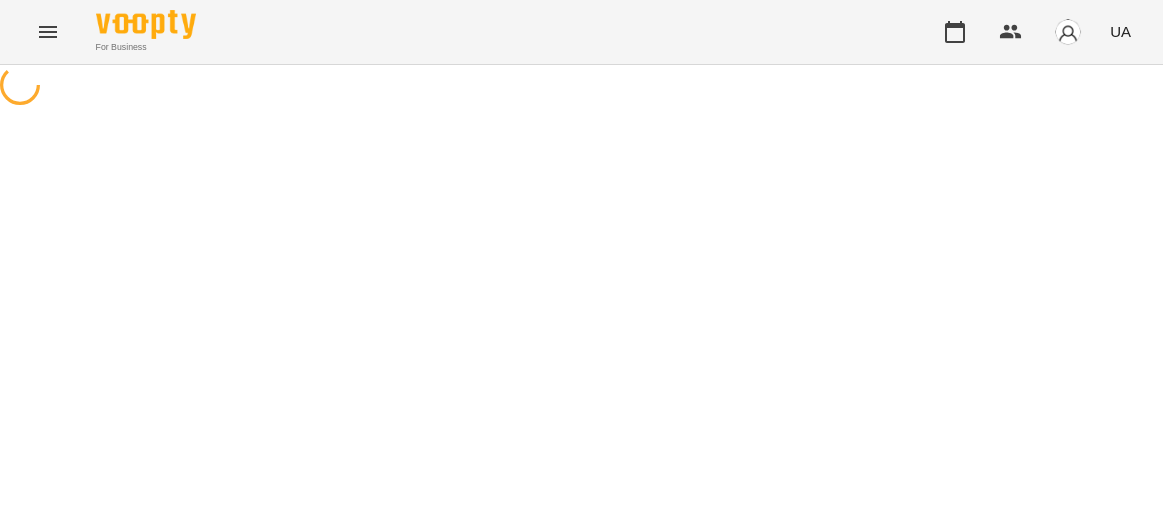 scroll, scrollTop: 0, scrollLeft: 0, axis: both 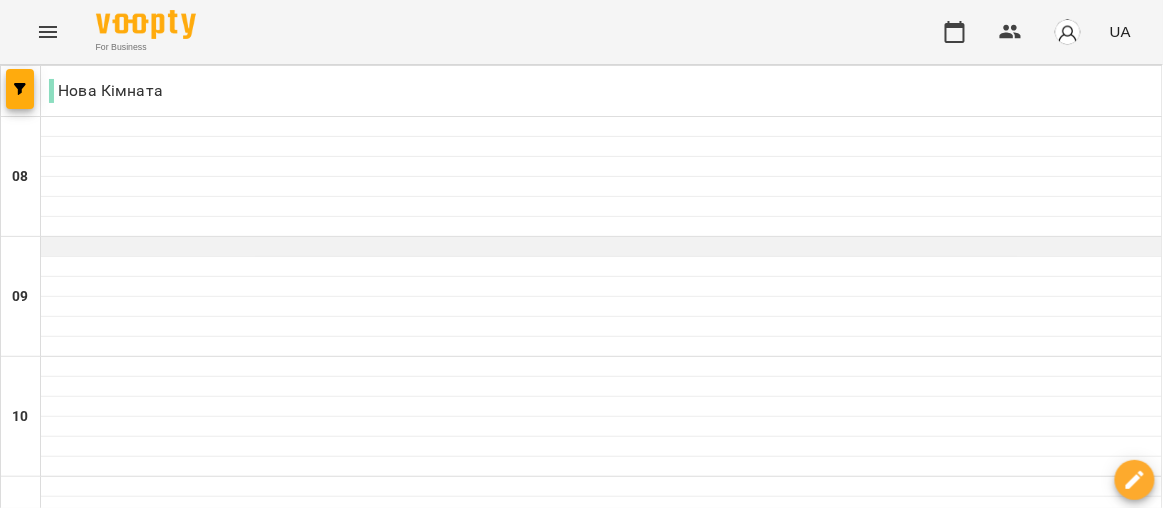 click at bounding box center [601, 247] 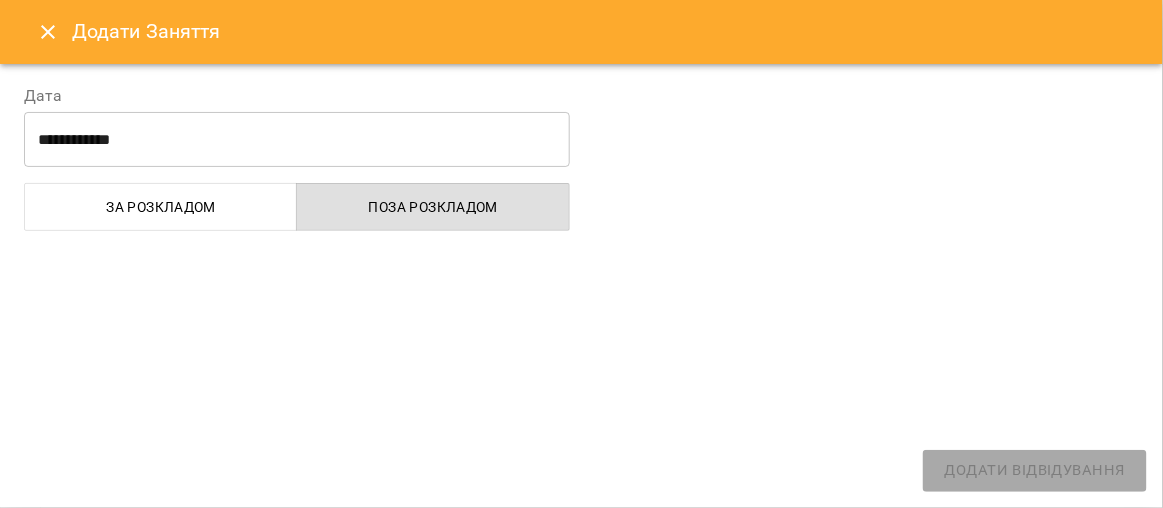 select on "**********" 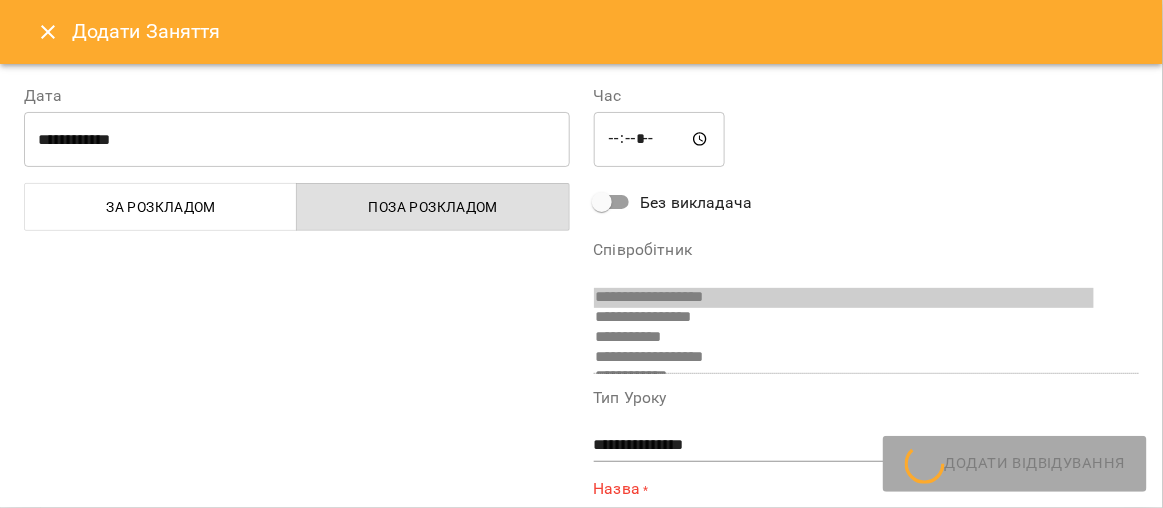 scroll, scrollTop: 270, scrollLeft: 0, axis: vertical 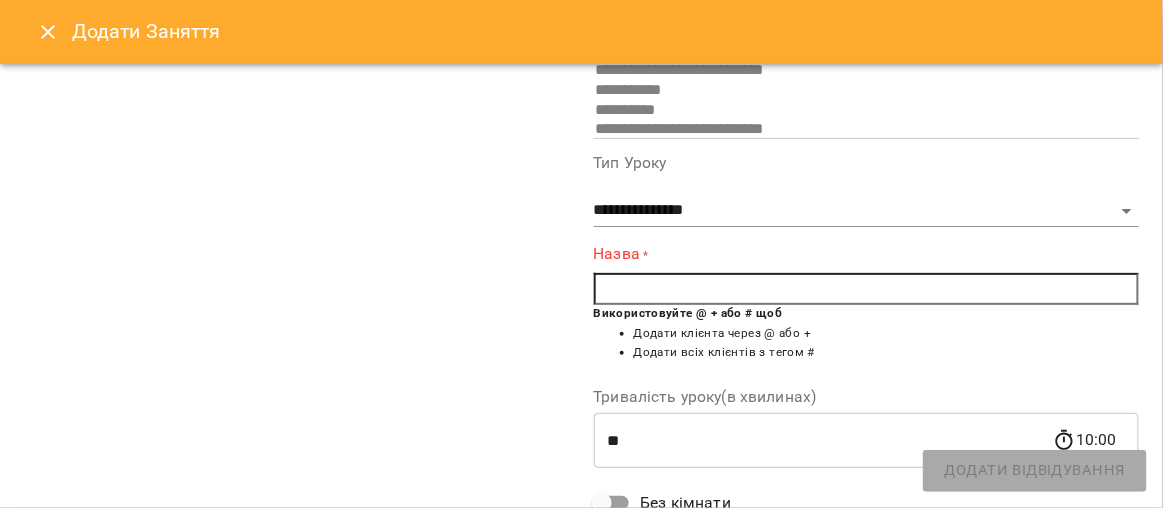 click at bounding box center [867, 289] 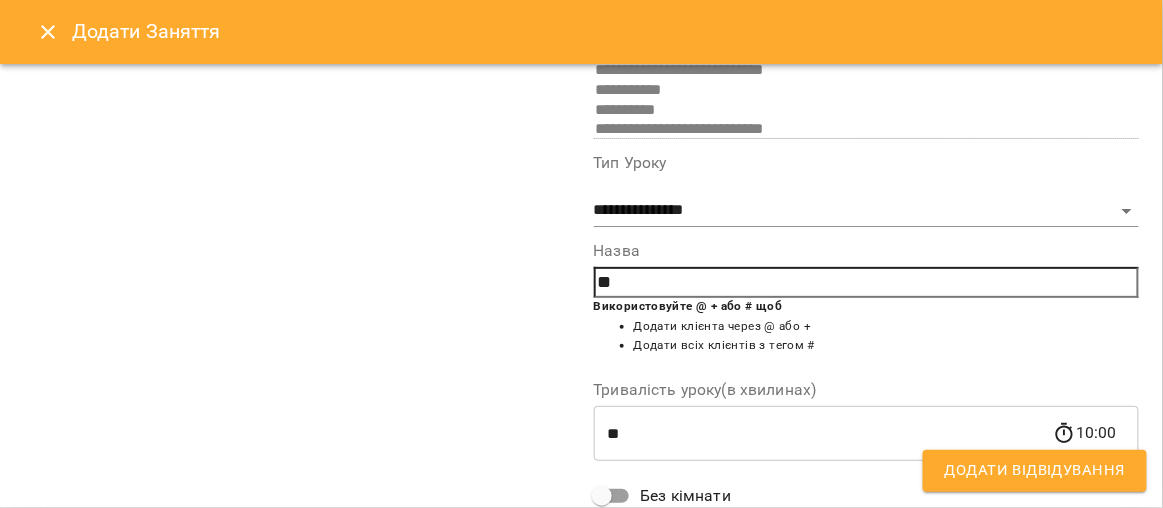 type on "*" 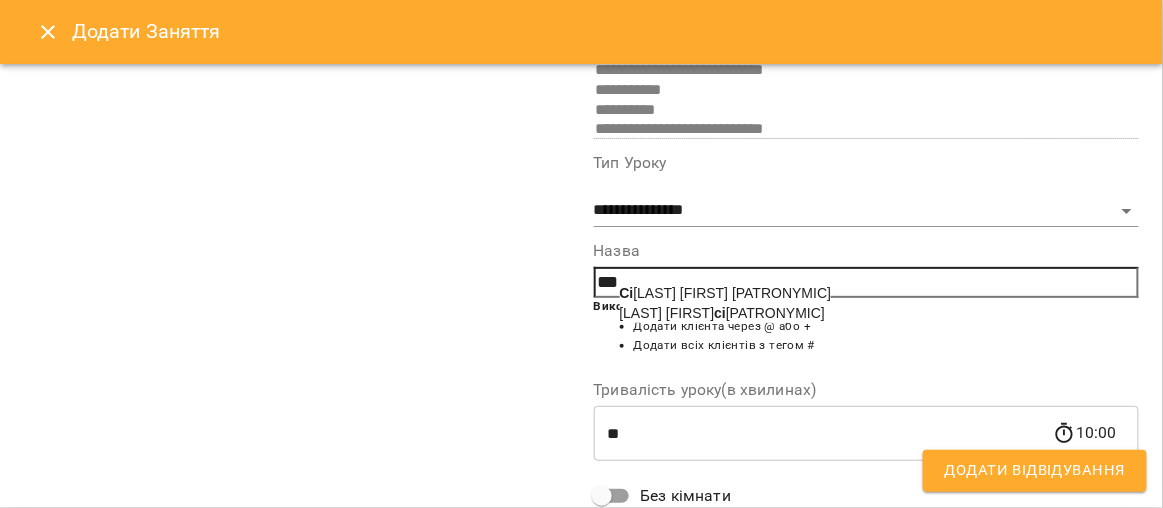 click on "[LAST] [FIRST] [PATRONYMIC]" at bounding box center (726, 293) 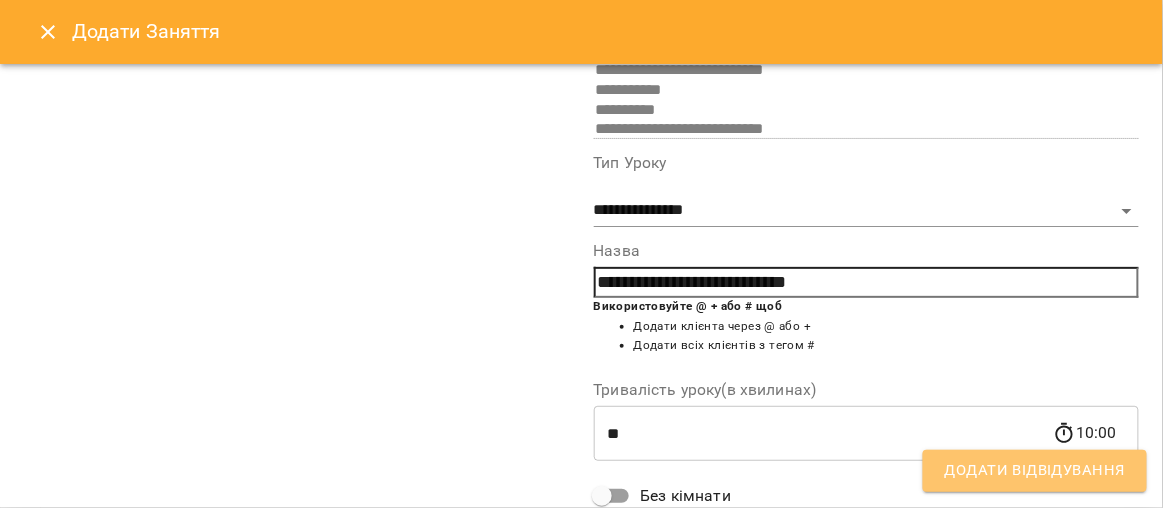 drag, startPoint x: 978, startPoint y: 479, endPoint x: 852, endPoint y: 465, distance: 126.77539 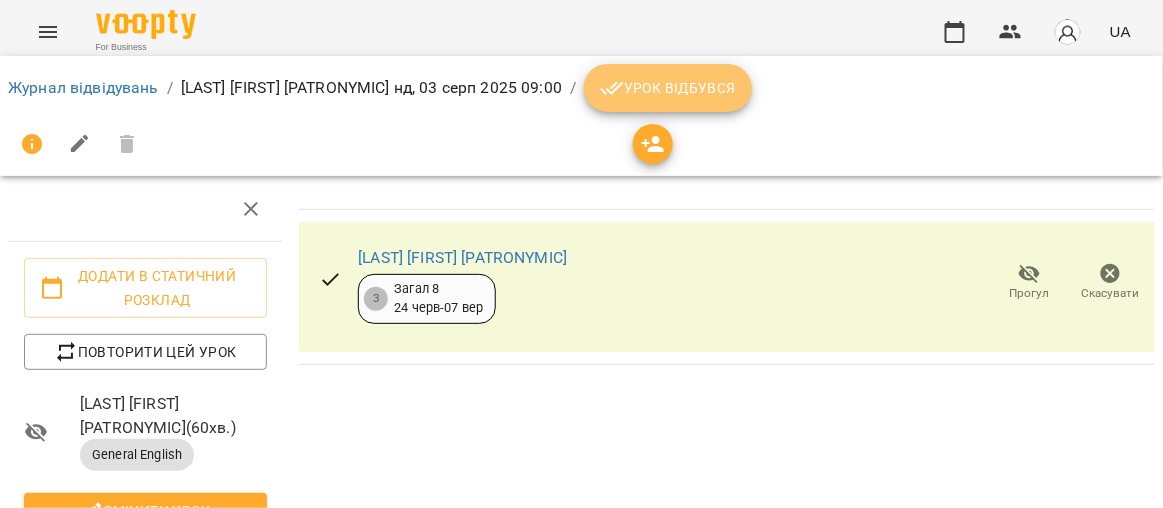click on "Урок відбувся" at bounding box center (668, 88) 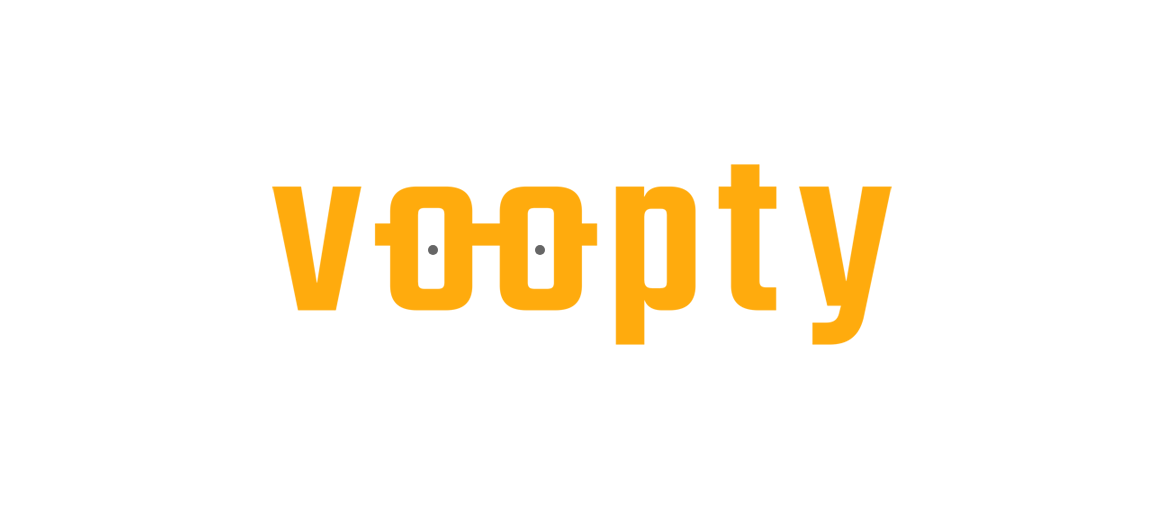 scroll, scrollTop: 0, scrollLeft: 0, axis: both 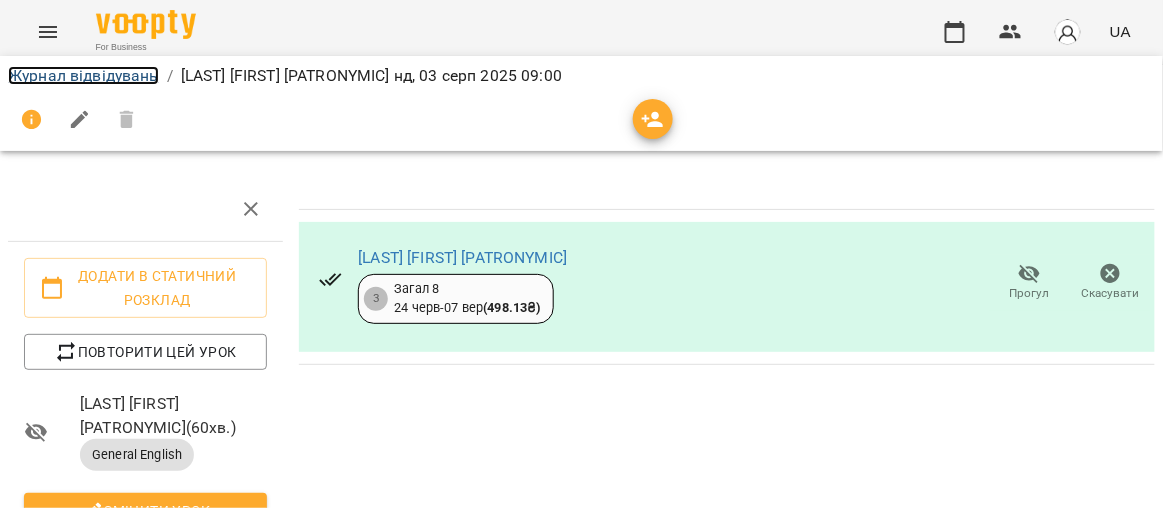 click on "Журнал відвідувань" at bounding box center [83, 75] 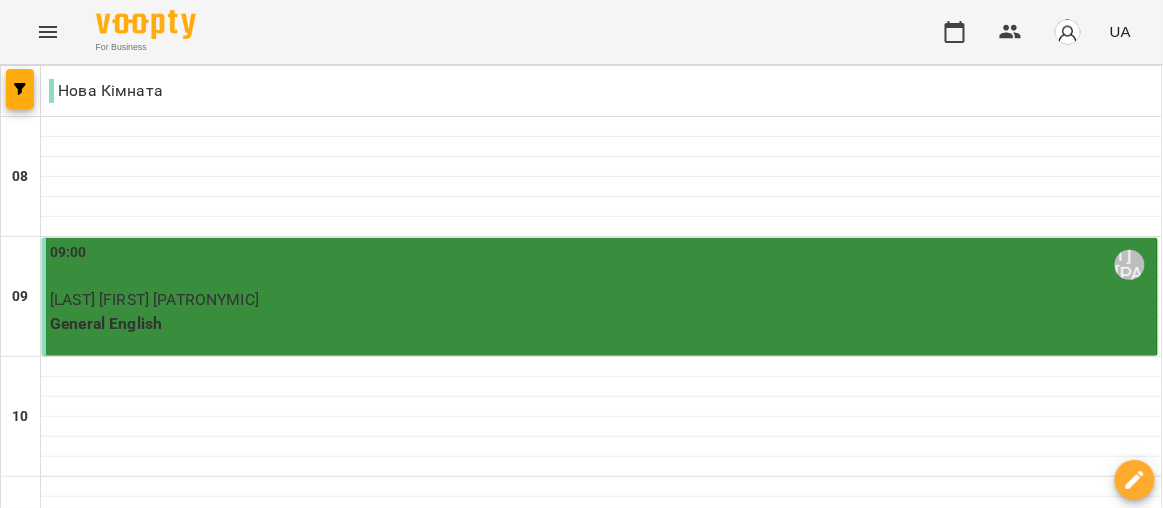 scroll, scrollTop: 1112, scrollLeft: 0, axis: vertical 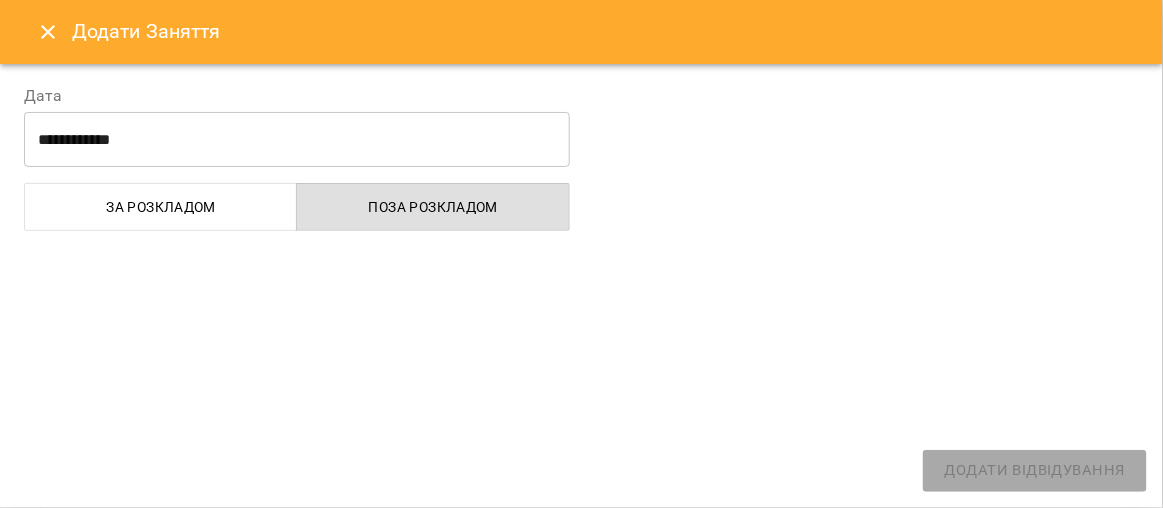 select on "**********" 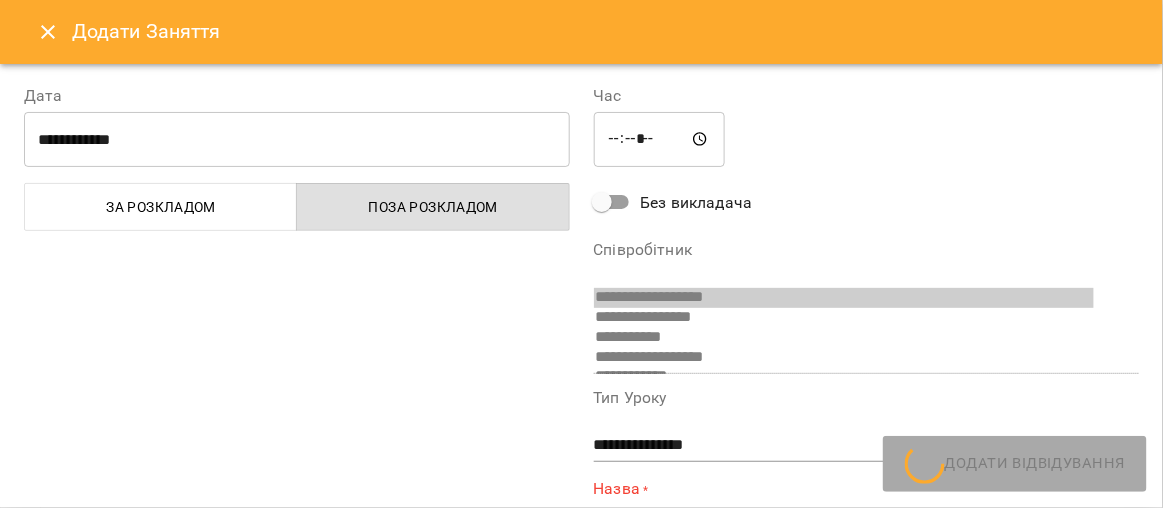 scroll, scrollTop: 270, scrollLeft: 0, axis: vertical 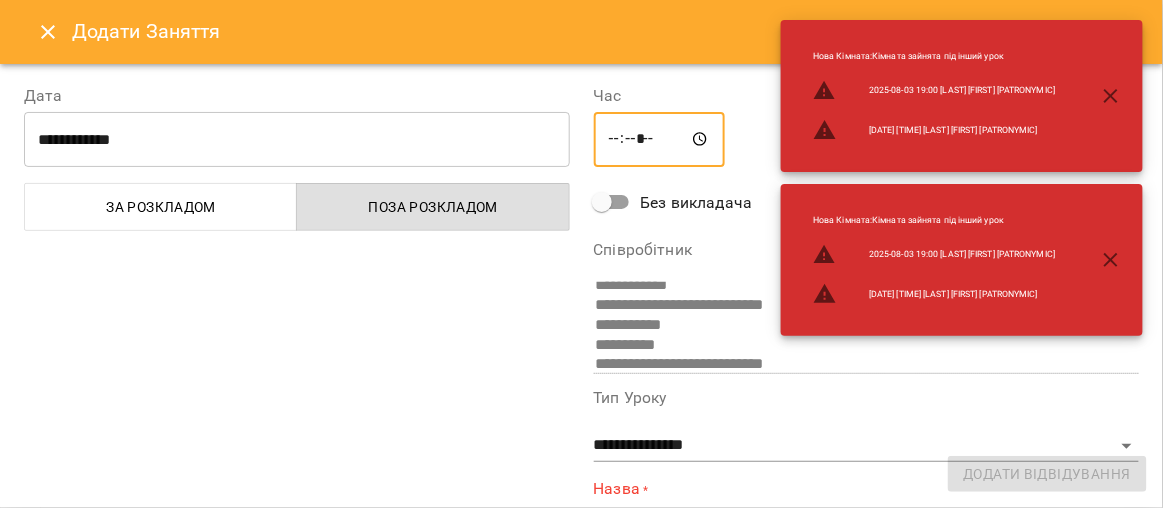 click on "*****" at bounding box center [660, 140] 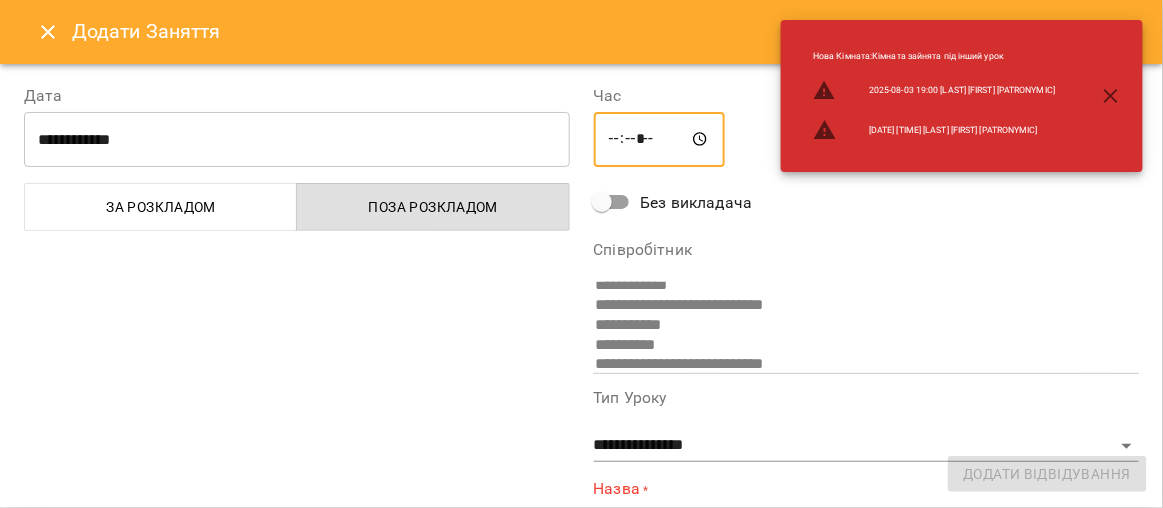 click on "*****" at bounding box center [660, 140] 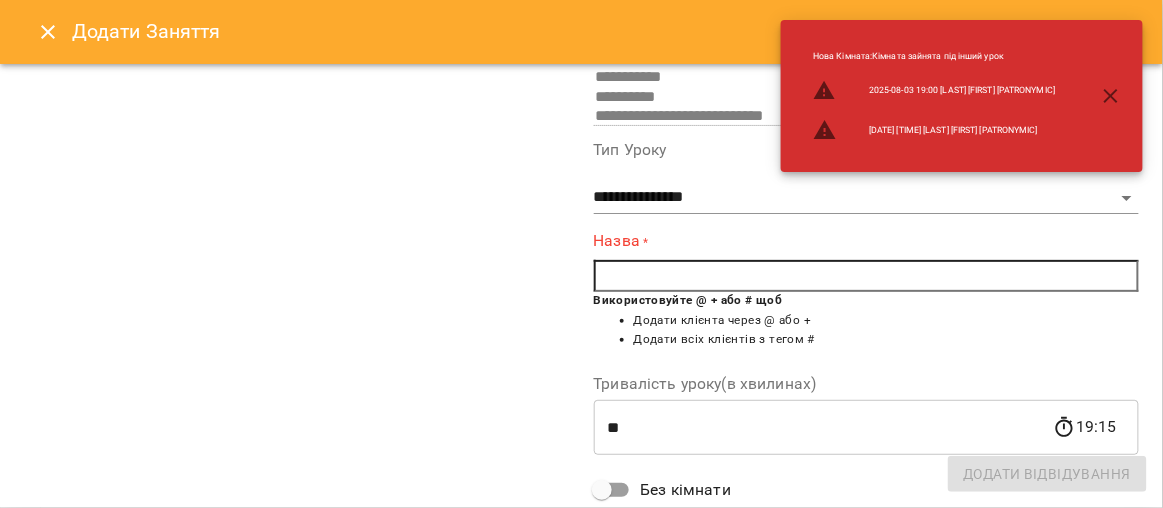 scroll, scrollTop: 306, scrollLeft: 0, axis: vertical 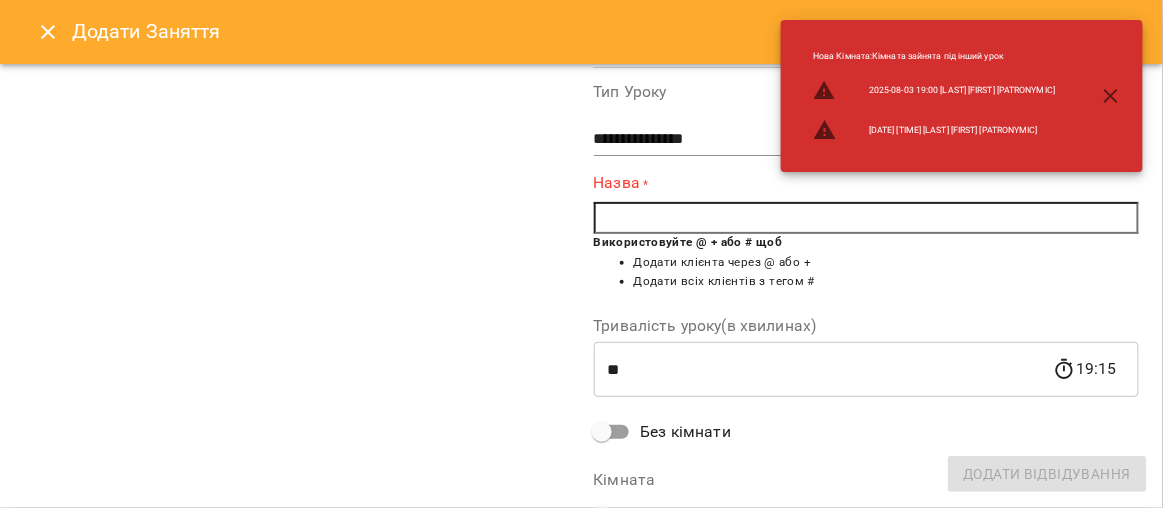 click at bounding box center [867, 218] 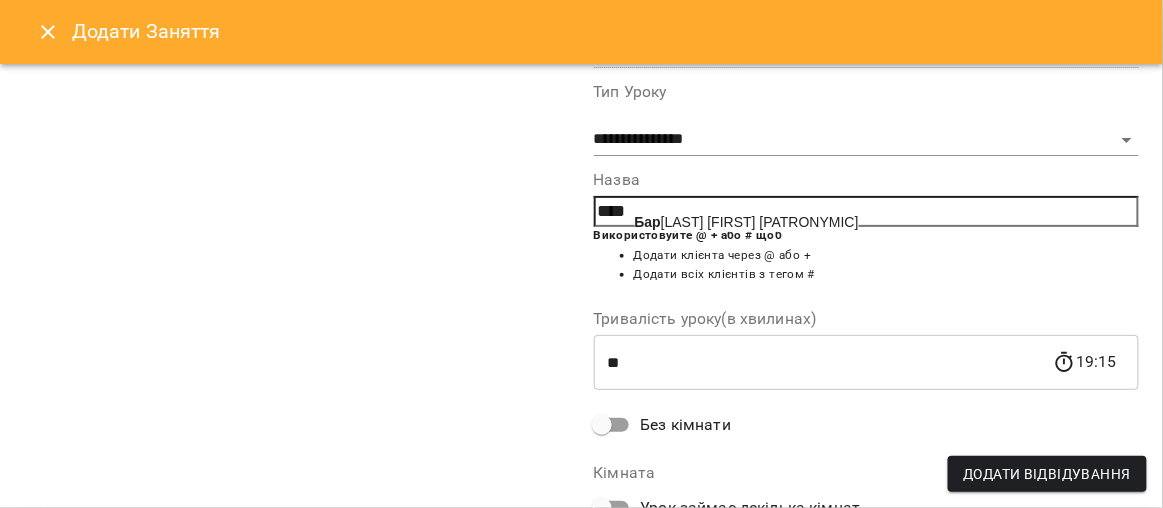 click on "Бар ба Марина Іванівна" at bounding box center [747, 222] 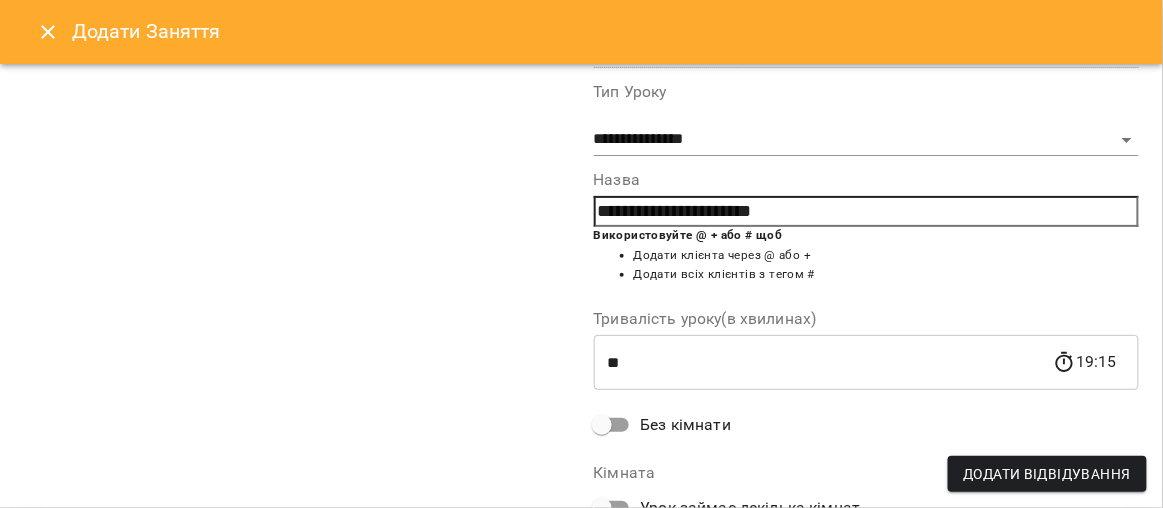 scroll, scrollTop: 444, scrollLeft: 0, axis: vertical 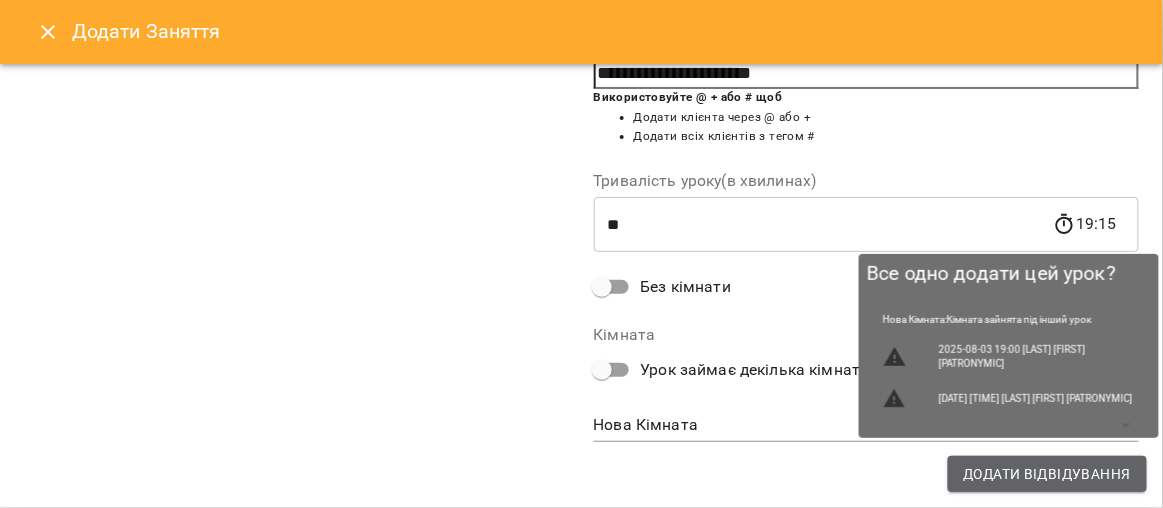 click on "Додати Відвідування" at bounding box center (1047, 474) 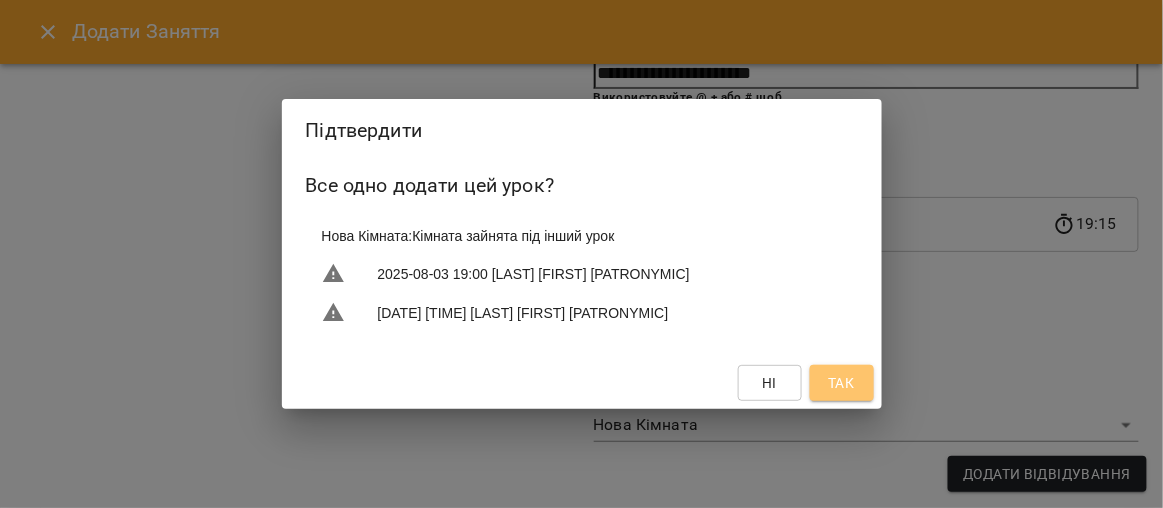 click on "Так" at bounding box center [841, 383] 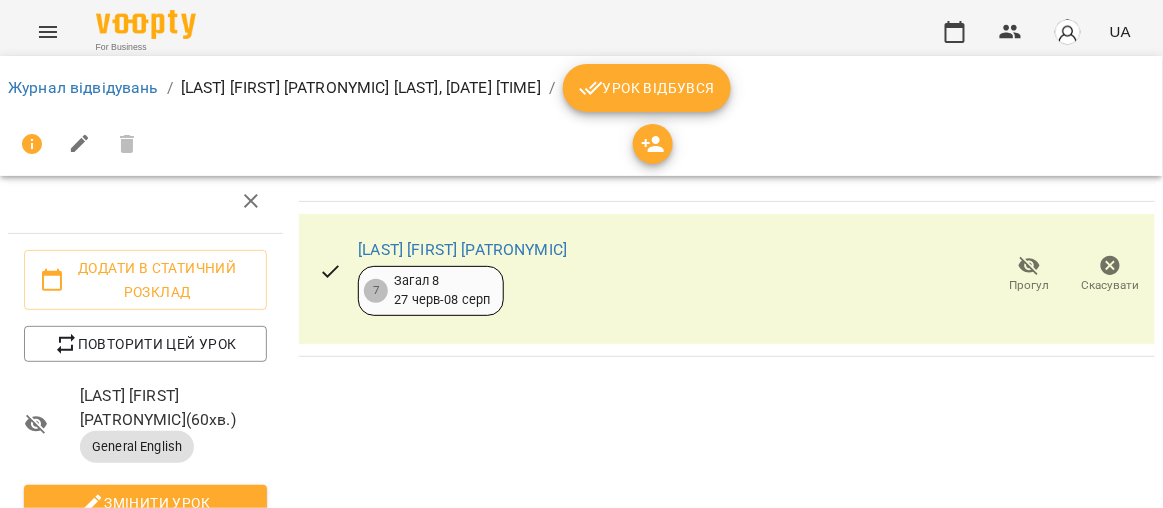 scroll, scrollTop: 0, scrollLeft: 0, axis: both 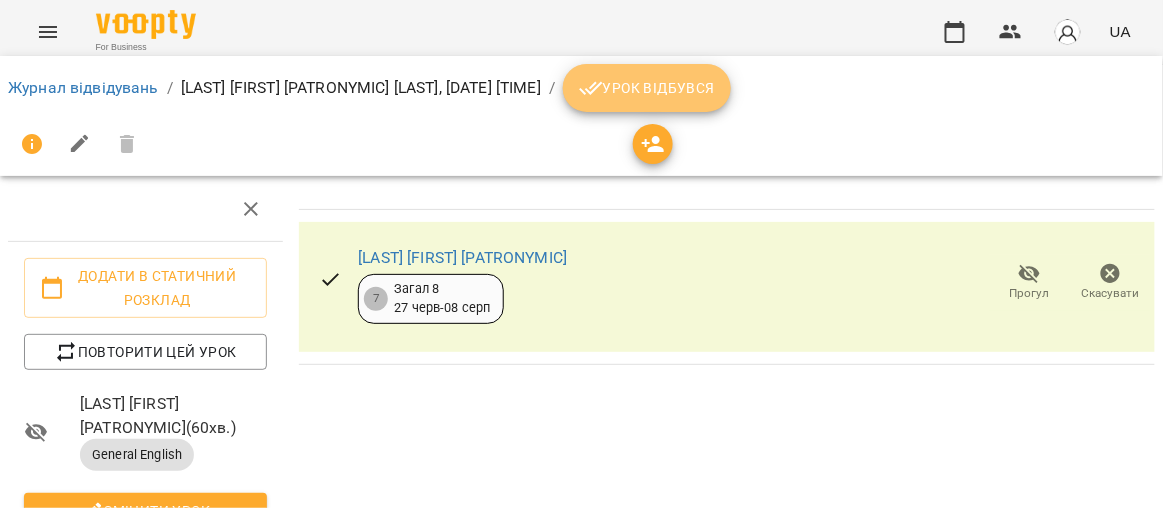 click on "Урок відбувся" at bounding box center [647, 88] 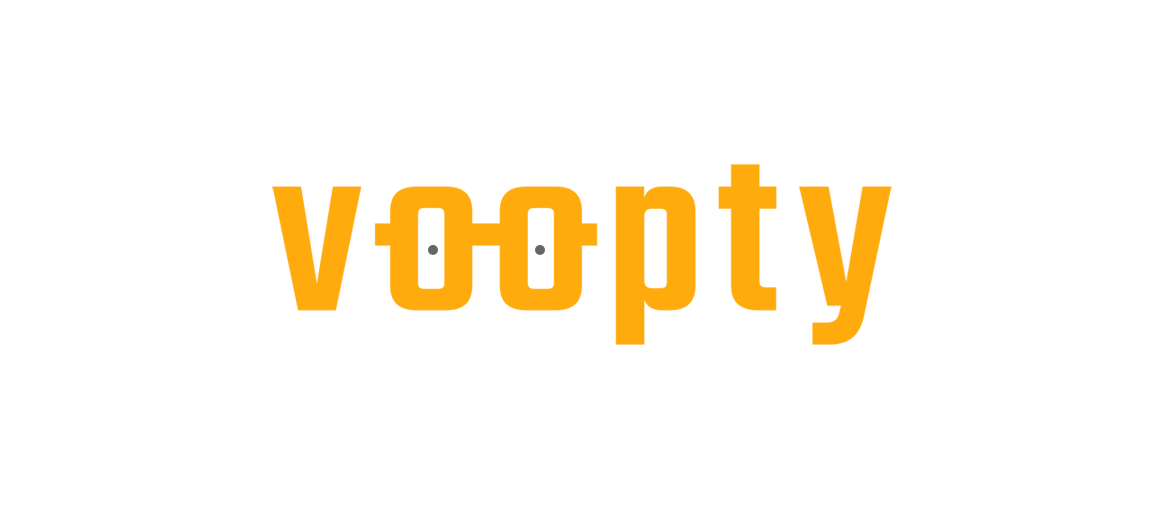 scroll, scrollTop: 0, scrollLeft: 0, axis: both 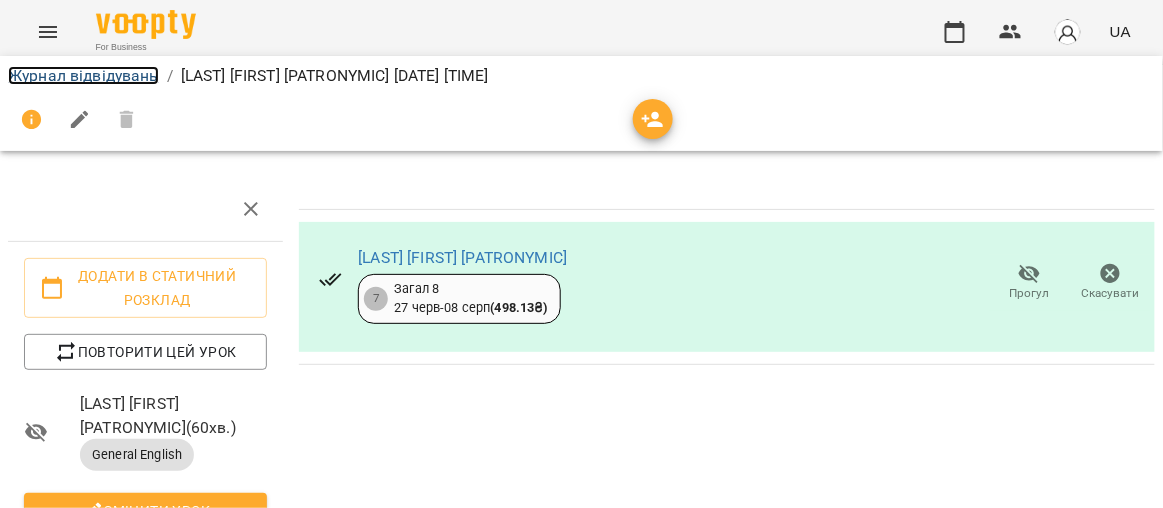 click on "Журнал відвідувань" at bounding box center [83, 75] 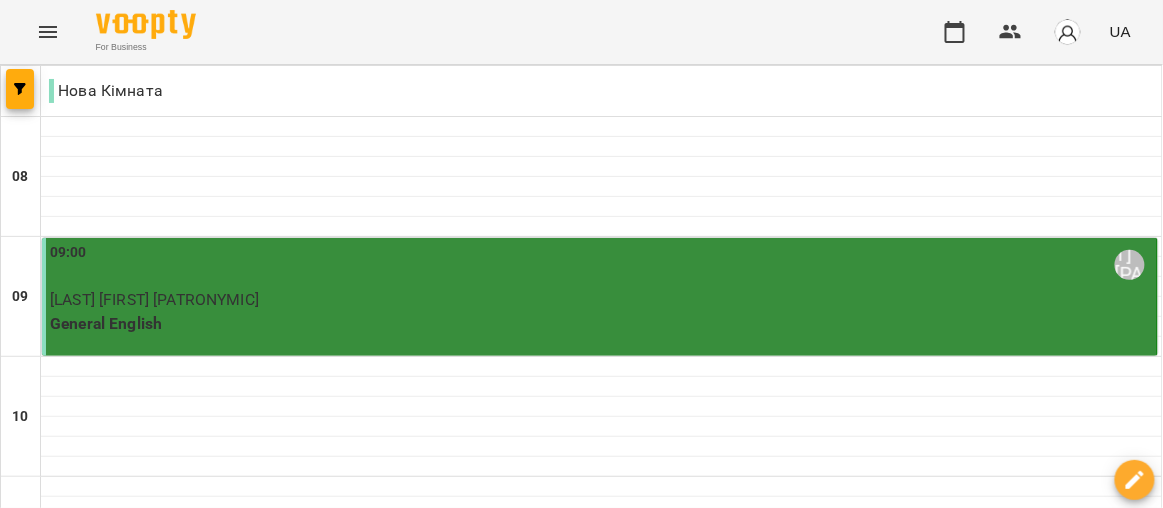 scroll, scrollTop: 1334, scrollLeft: 0, axis: vertical 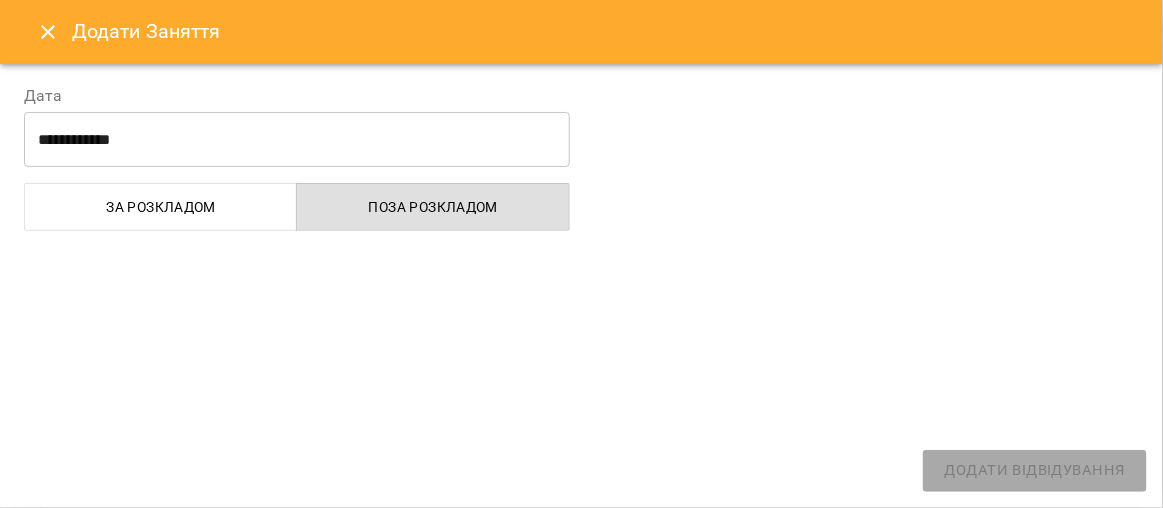 select on "**********" 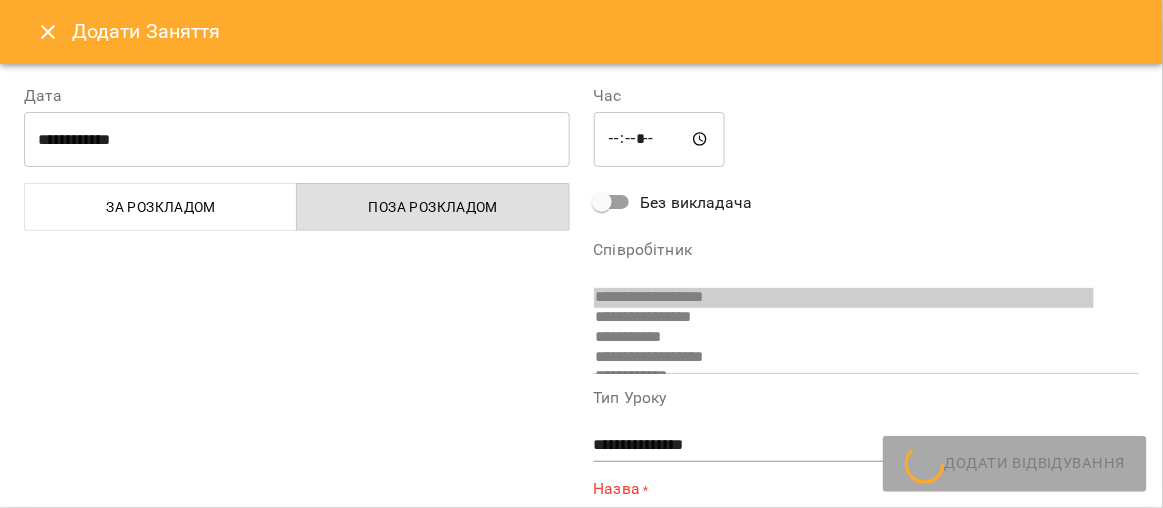 scroll, scrollTop: 270, scrollLeft: 0, axis: vertical 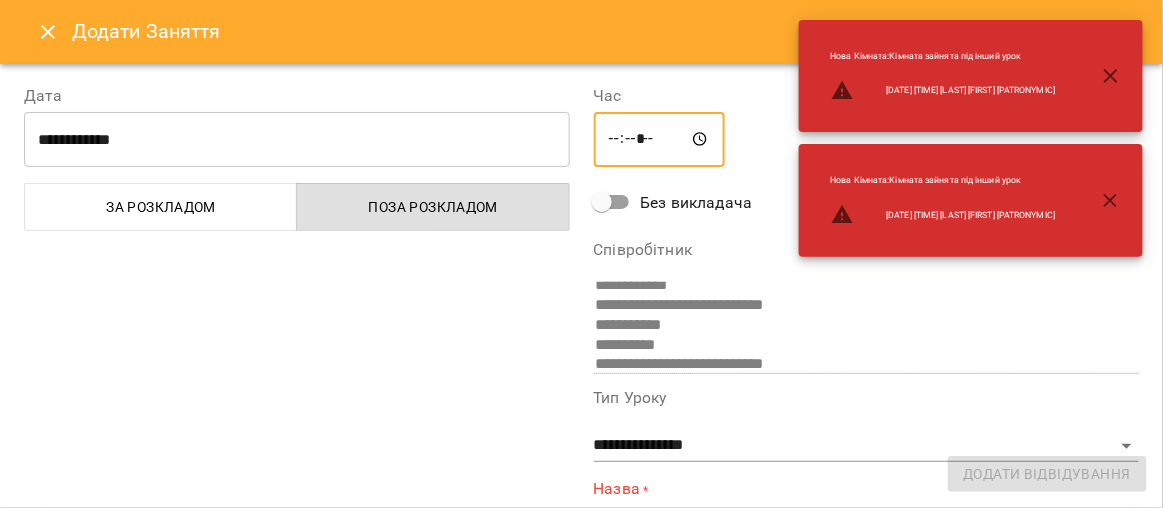 click on "*****" at bounding box center (660, 140) 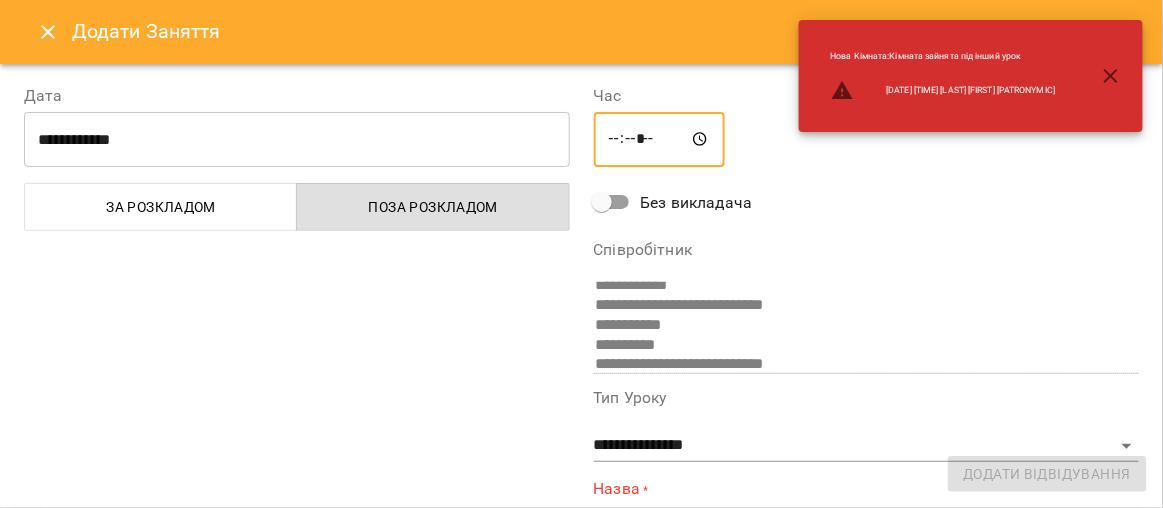 type on "*****" 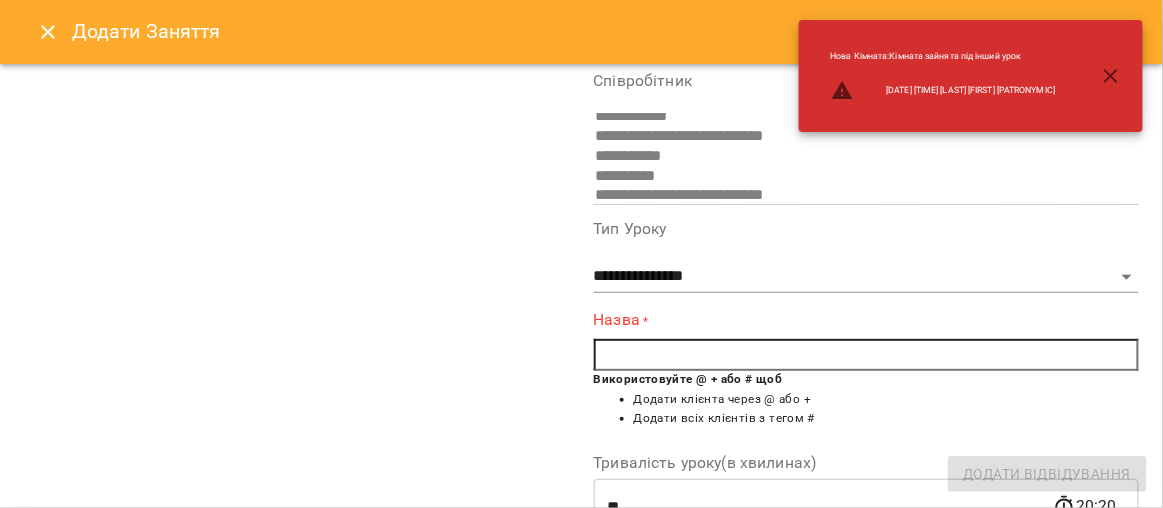 scroll, scrollTop: 240, scrollLeft: 0, axis: vertical 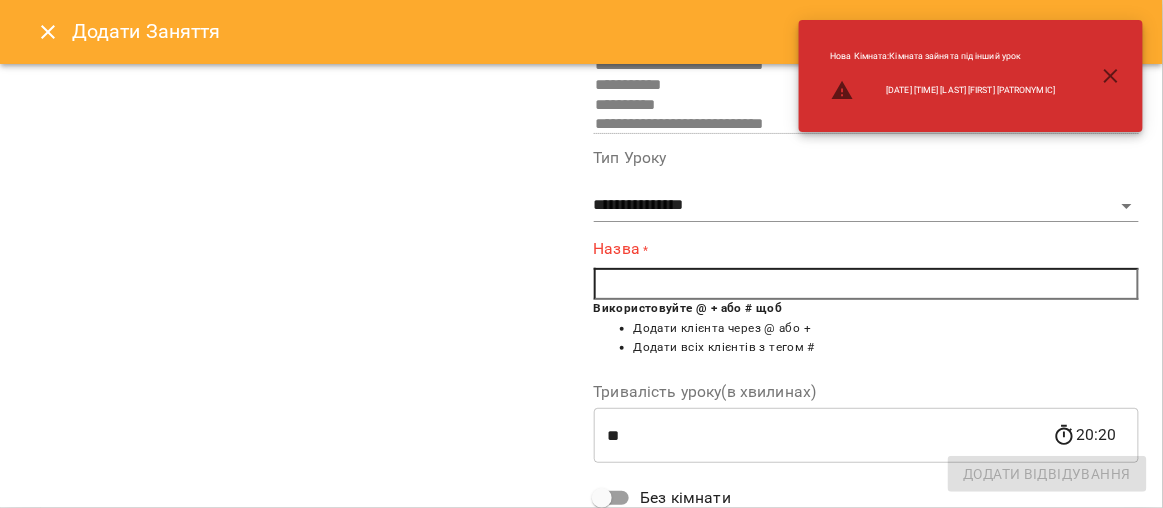 click at bounding box center (867, 284) 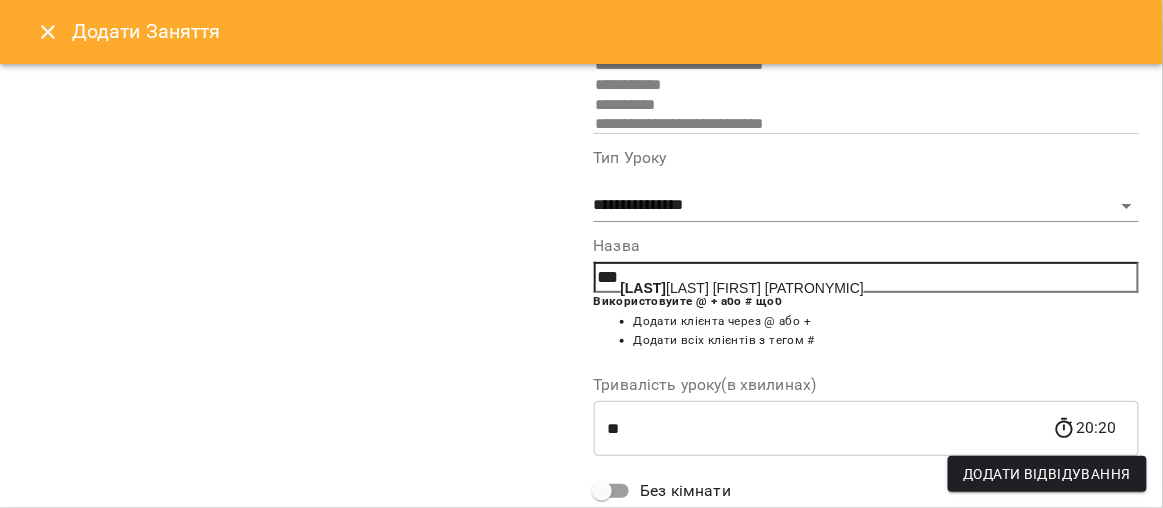 click on "Гу йван Богдана Любомирівна" at bounding box center (743, 288) 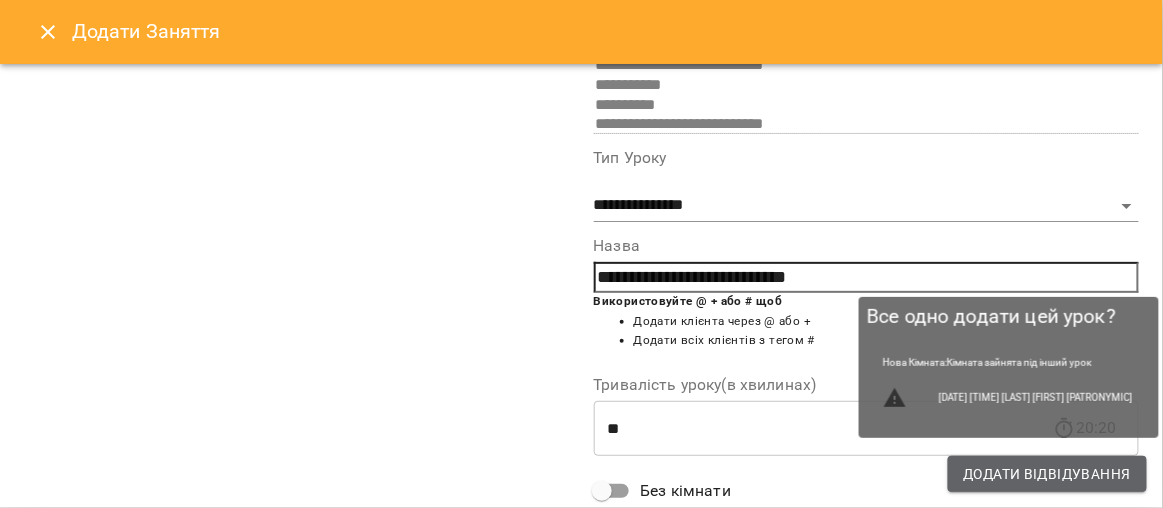 click on "Додати Відвідування" at bounding box center [1047, 474] 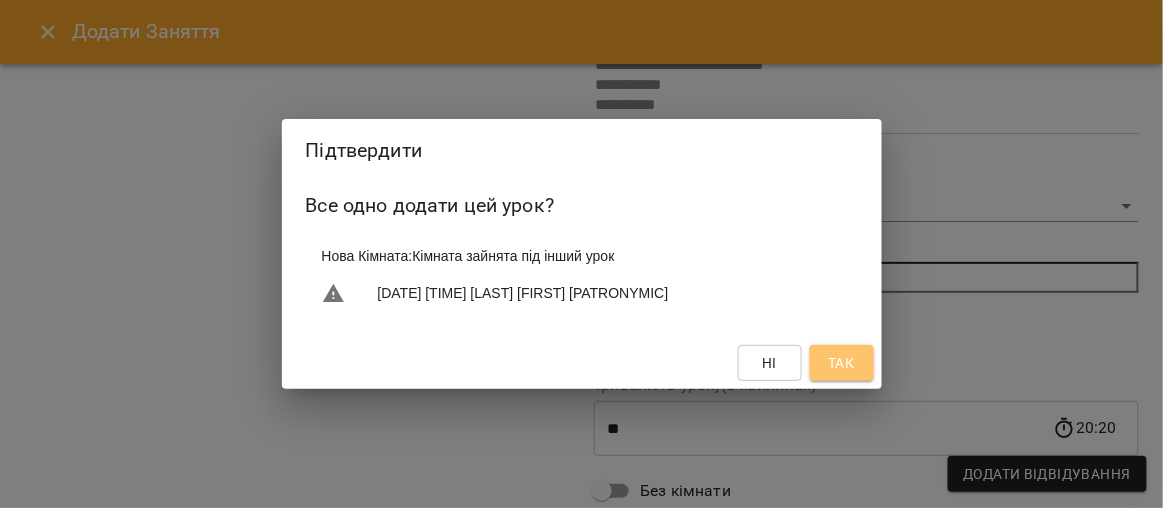 click on "Так" at bounding box center [841, 363] 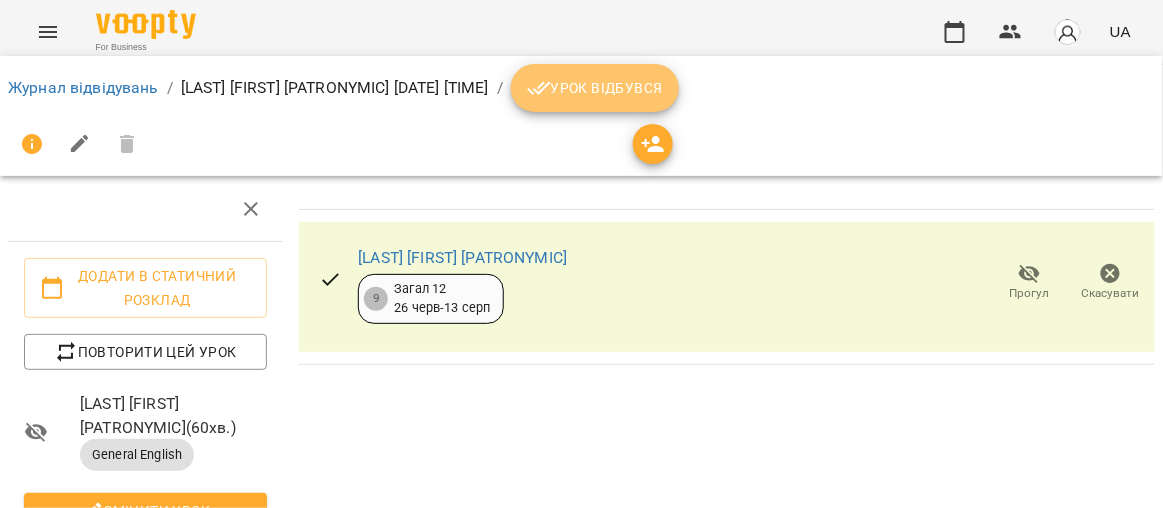 click on "Урок відбувся" at bounding box center (595, 88) 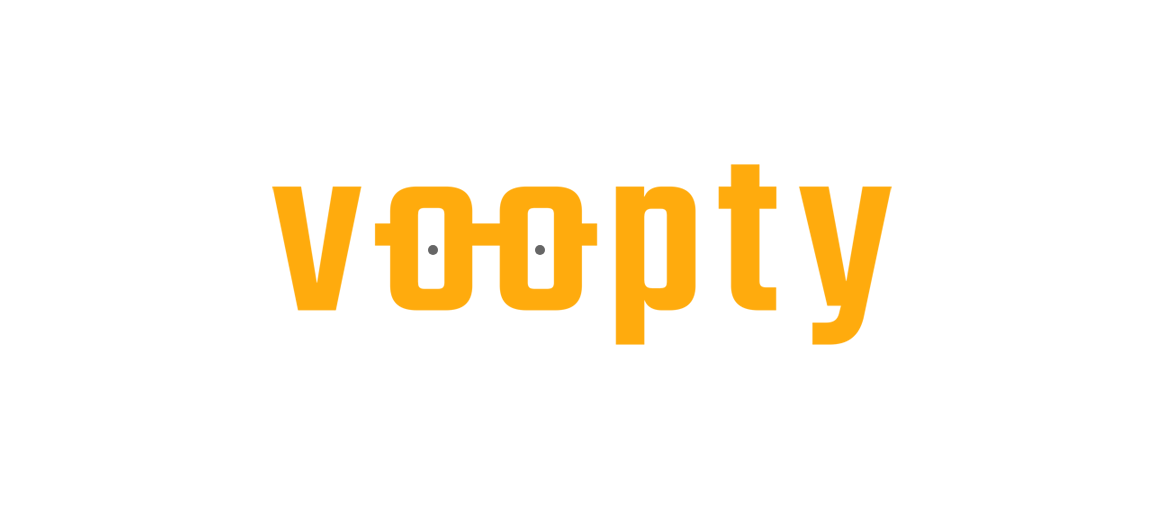 scroll, scrollTop: 0, scrollLeft: 0, axis: both 